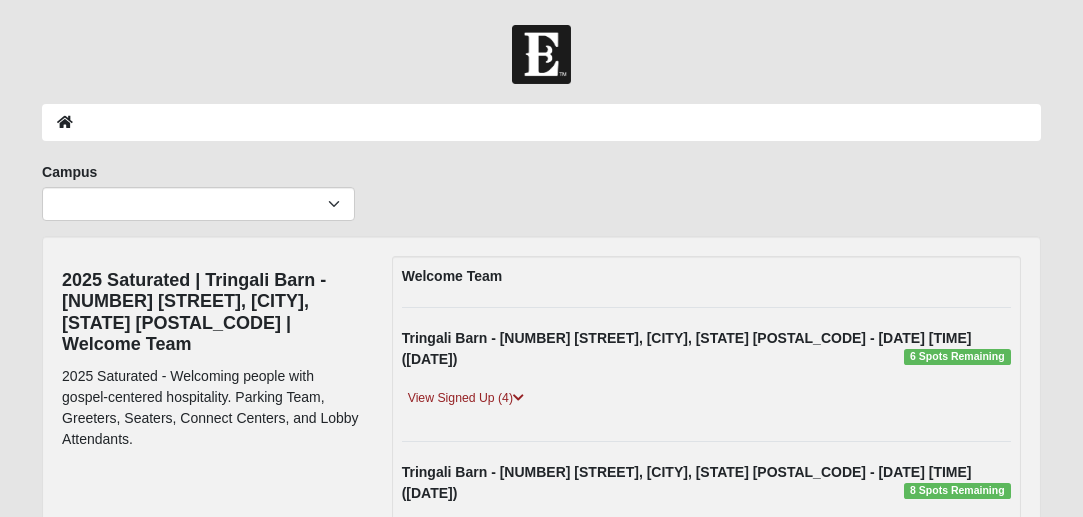 scroll, scrollTop: 0, scrollLeft: 0, axis: both 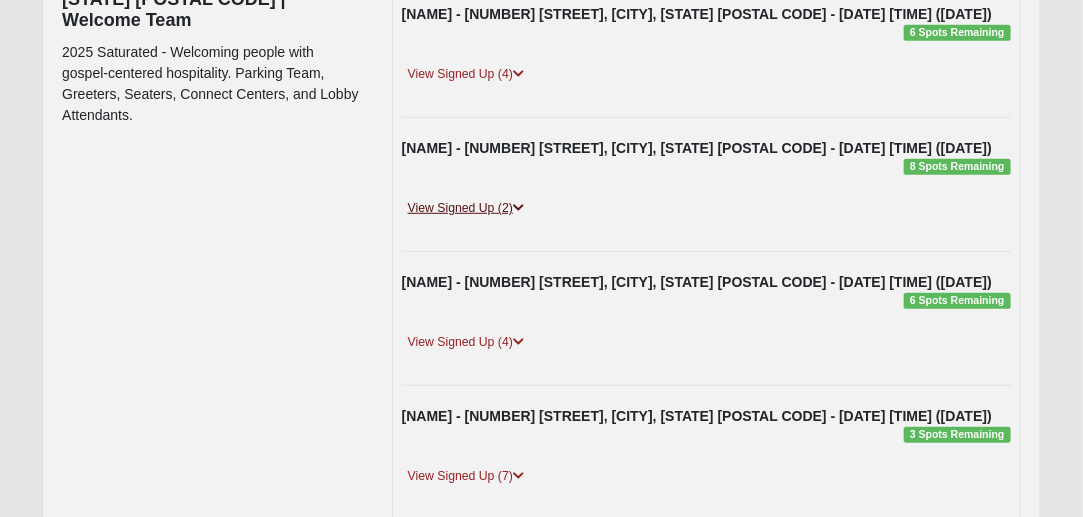 click on "View Signed Up (2)" at bounding box center [466, 208] 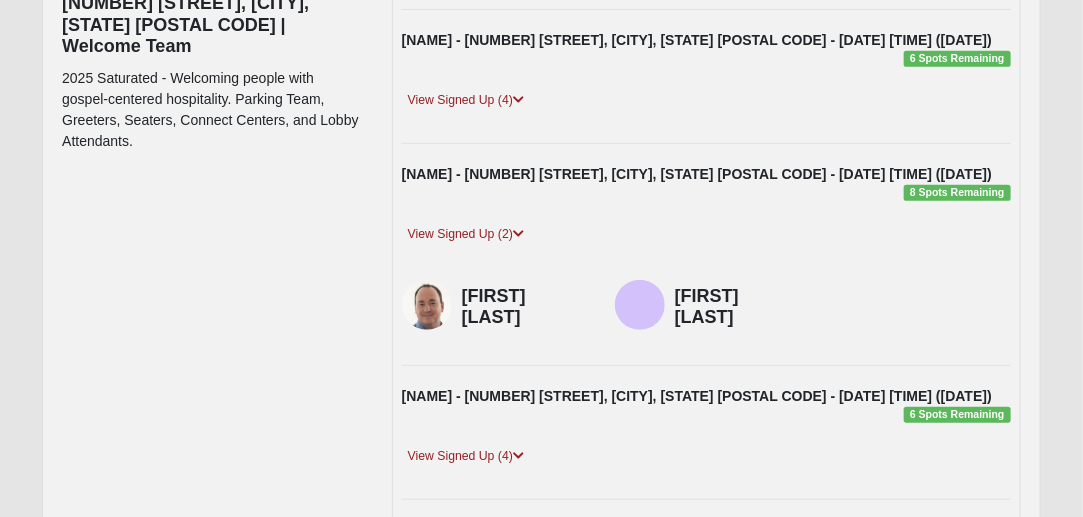 scroll, scrollTop: 273, scrollLeft: 0, axis: vertical 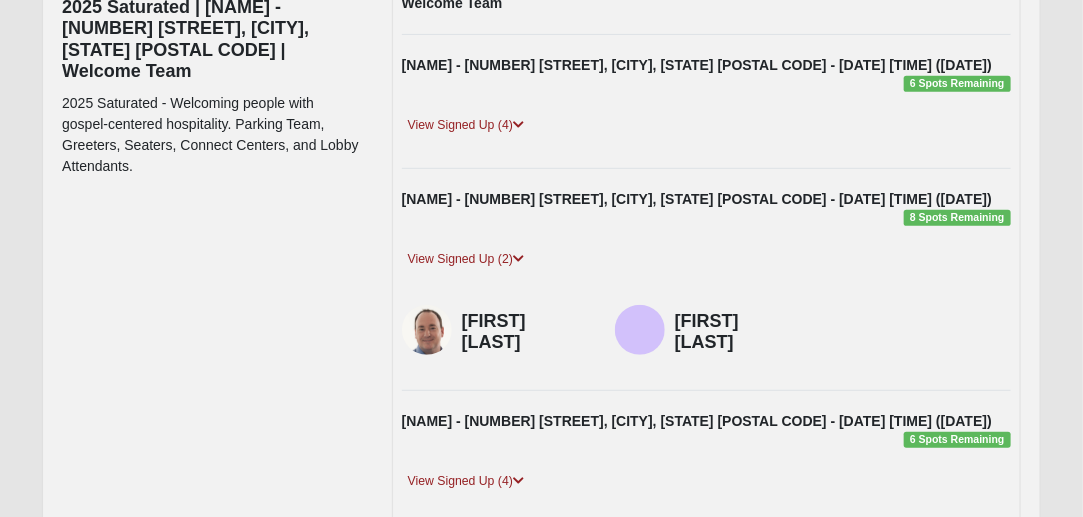 click on "8 Spots Remaining" at bounding box center [957, 218] 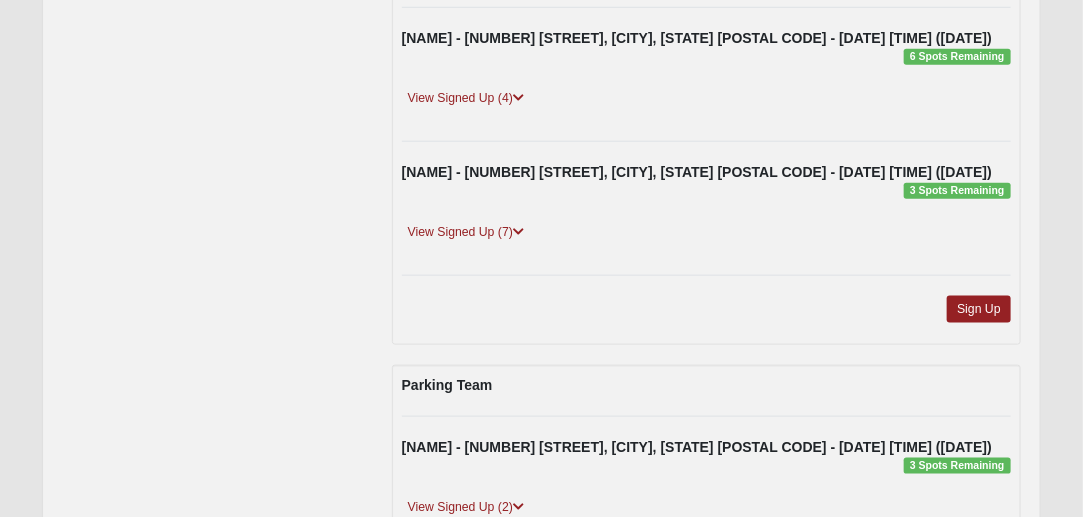 scroll, scrollTop: 778, scrollLeft: 0, axis: vertical 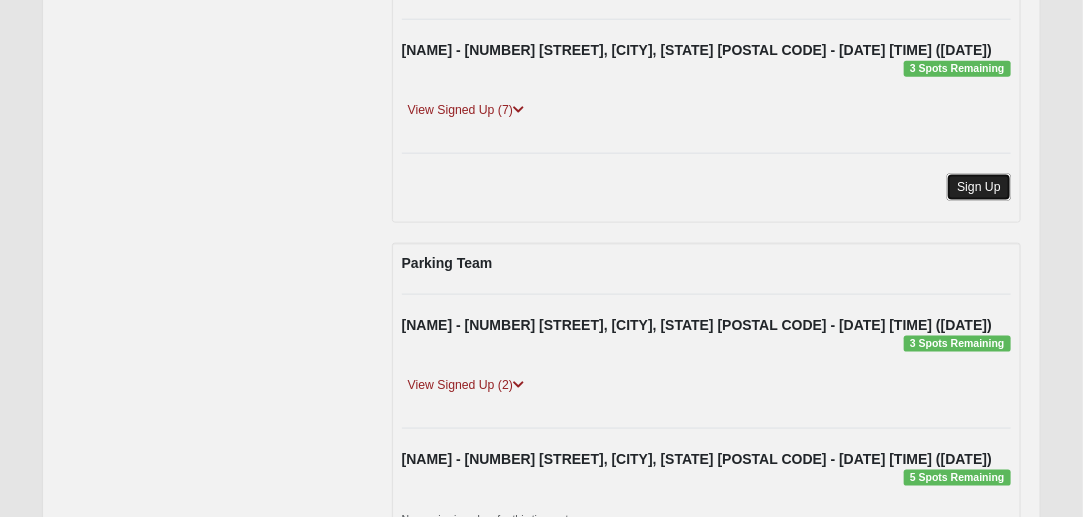 click on "Sign Up" at bounding box center (979, 187) 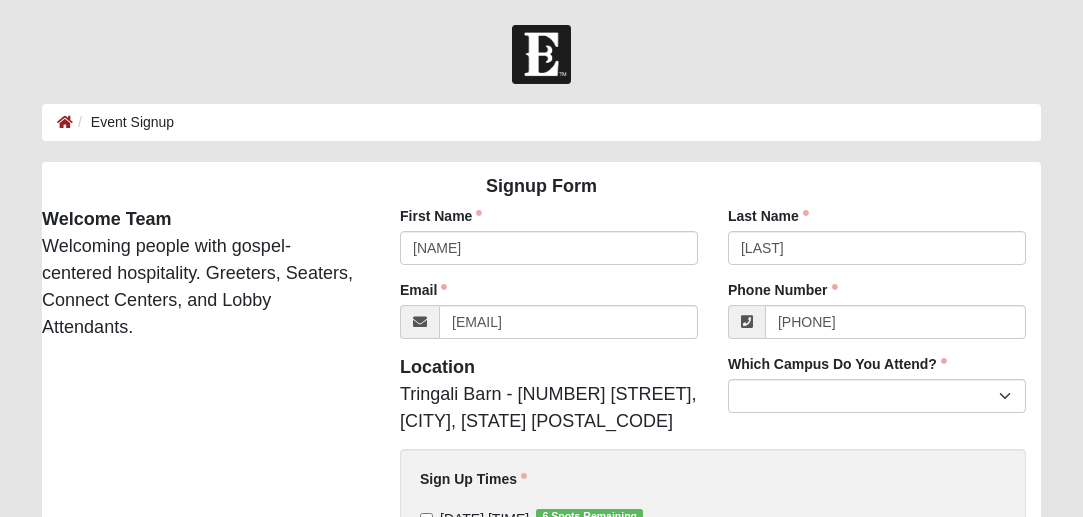 scroll, scrollTop: 0, scrollLeft: 0, axis: both 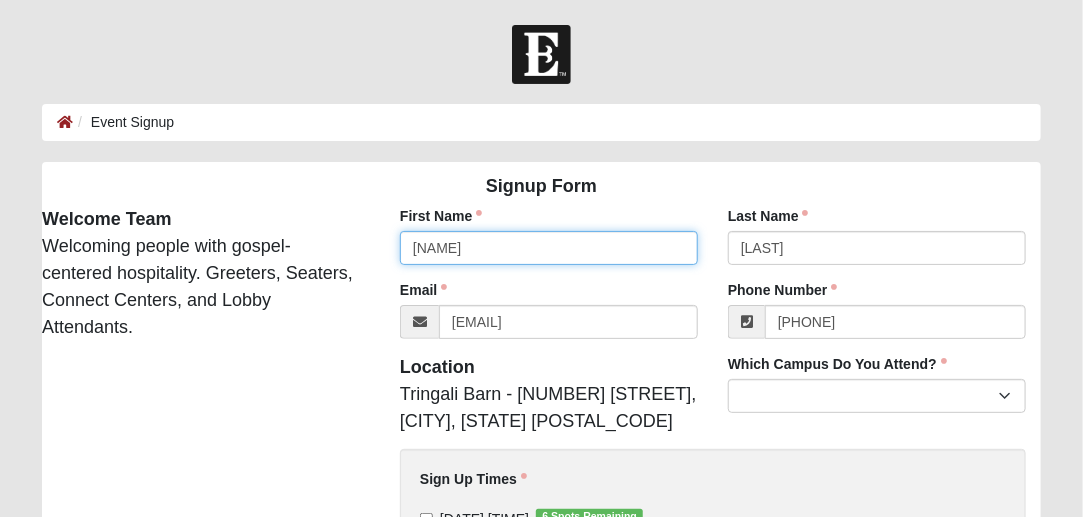 drag, startPoint x: 473, startPoint y: 249, endPoint x: 333, endPoint y: 240, distance: 140.28899 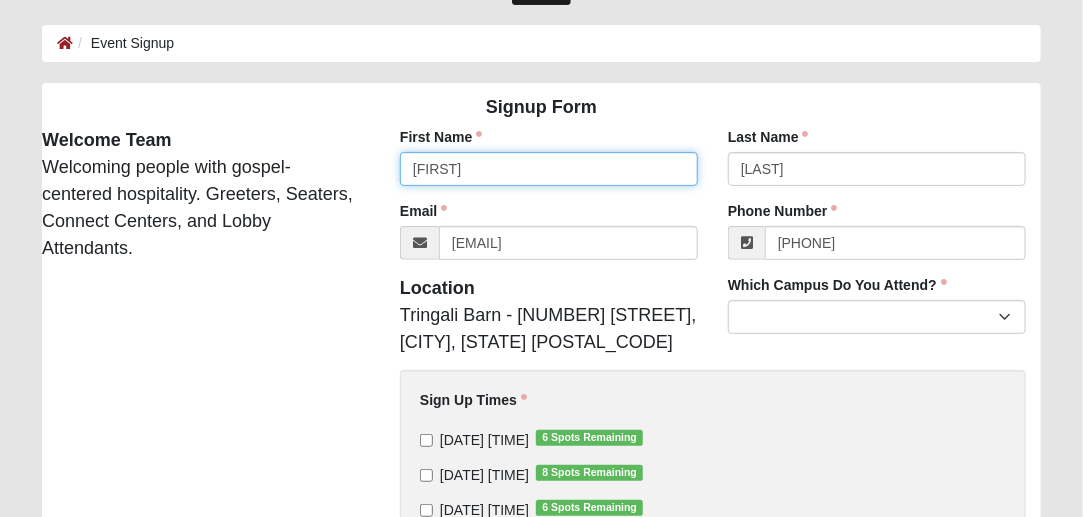 scroll, scrollTop: 83, scrollLeft: 0, axis: vertical 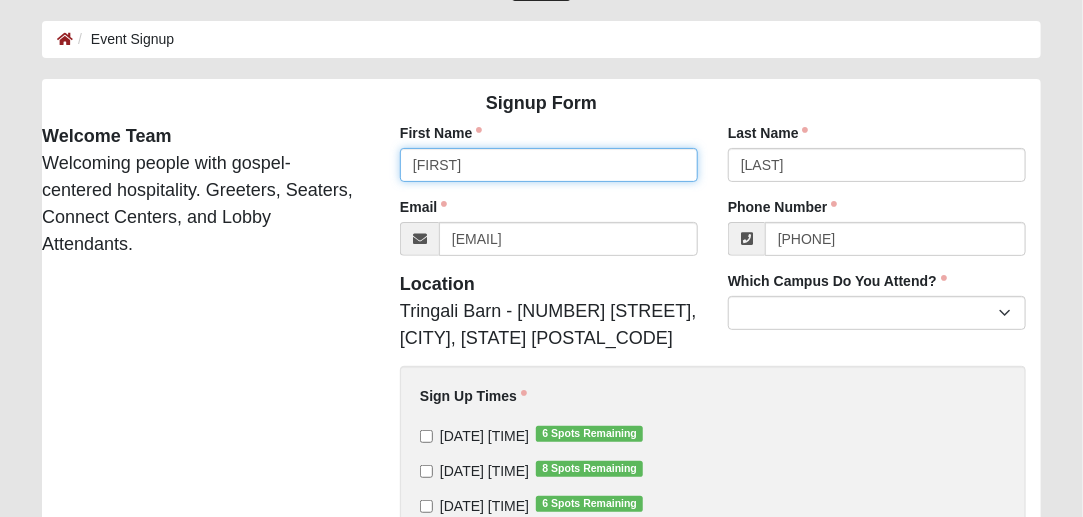 type on "Elle" 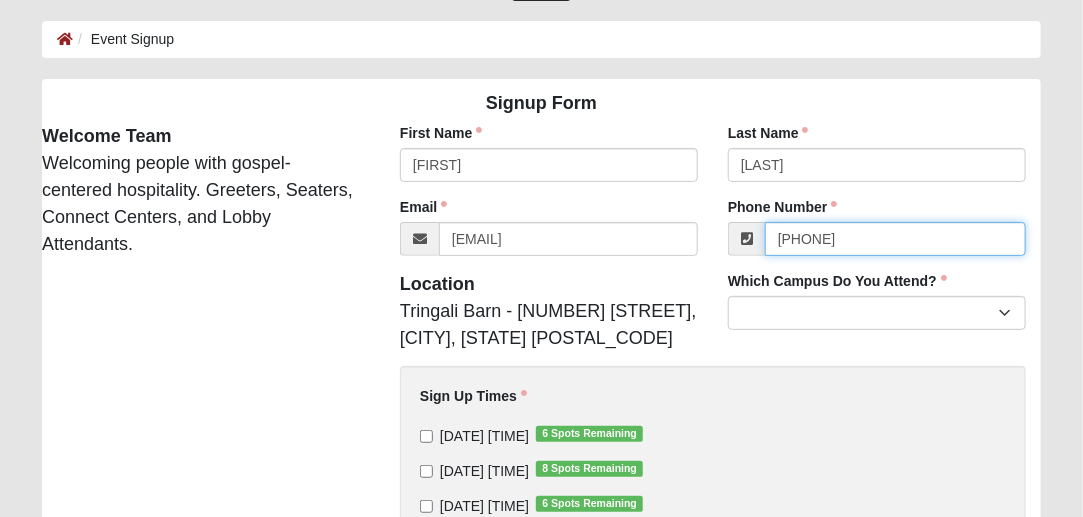 drag, startPoint x: 908, startPoint y: 236, endPoint x: 697, endPoint y: 247, distance: 211.28653 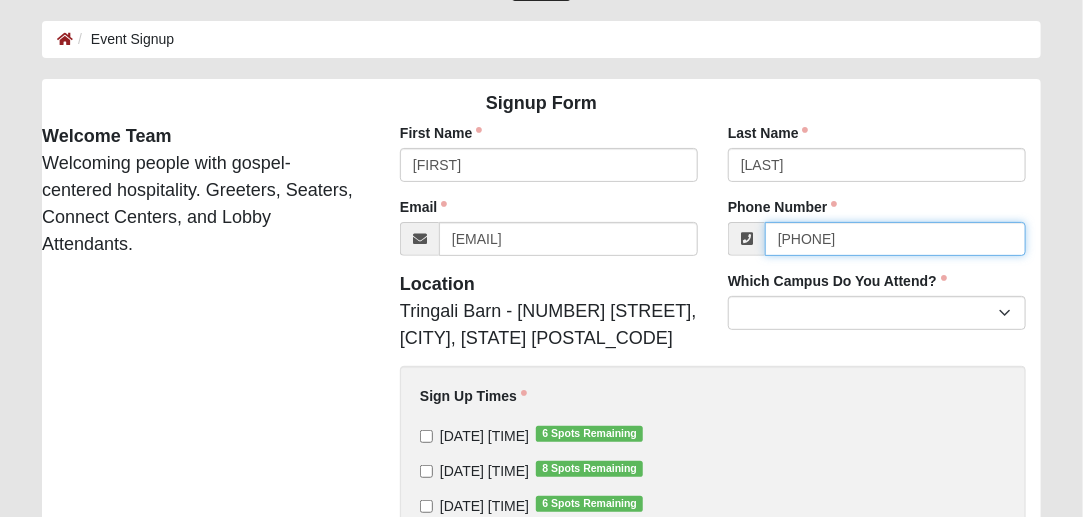 click on "First Name
Elle
First Name is required.
Last Name
Lauter
Last Name is required.
Email
llauter@rwbaird.com
Email address is not valid
Email is required.
Phone Number
(407) 729-3314
Phone Number is required.
Location Tringali Barn - 7310 U.S. Rte 1, St. Augustine, FL 32086
Which Campus Do You Attend?
Arlington
Baymeadows" at bounding box center [713, 414] 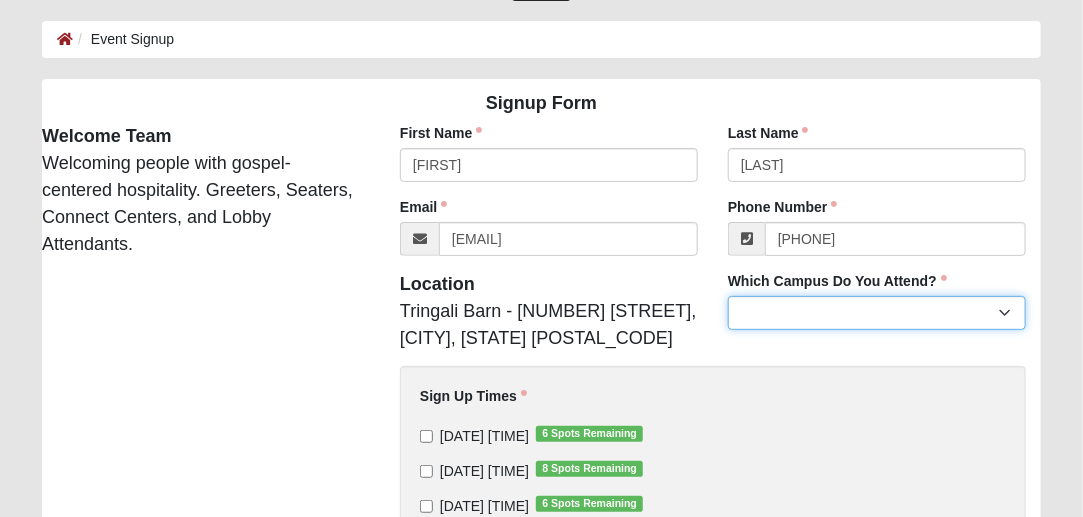type on "(386) 225-8204" 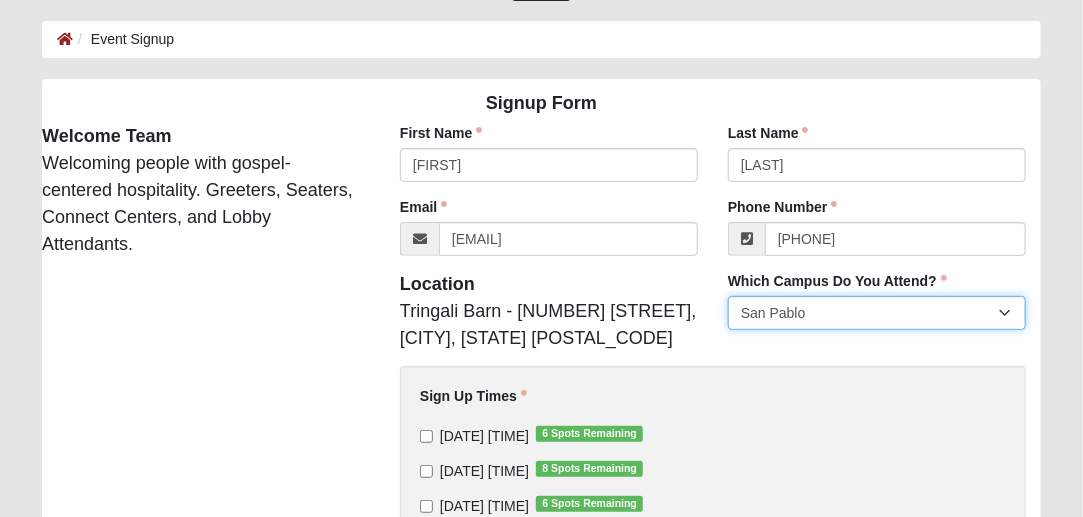 click on "Arlington
Baymeadows
Eleven22 Online
Fleming Island
Jesup
Mandarin
North Jax
Orange Park
Outpost
Palatka (Coming Soon)
Ponte Vedra
San Pablo
St. Johns
St. Augustine (Coming Soon)
Wildlight
NONE" at bounding box center [877, 313] 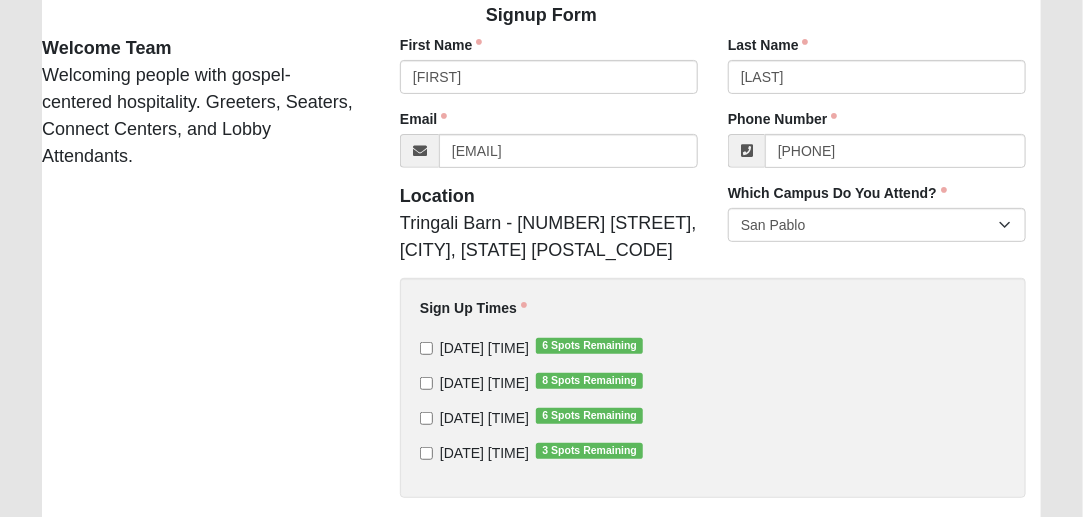 scroll, scrollTop: 181, scrollLeft: 0, axis: vertical 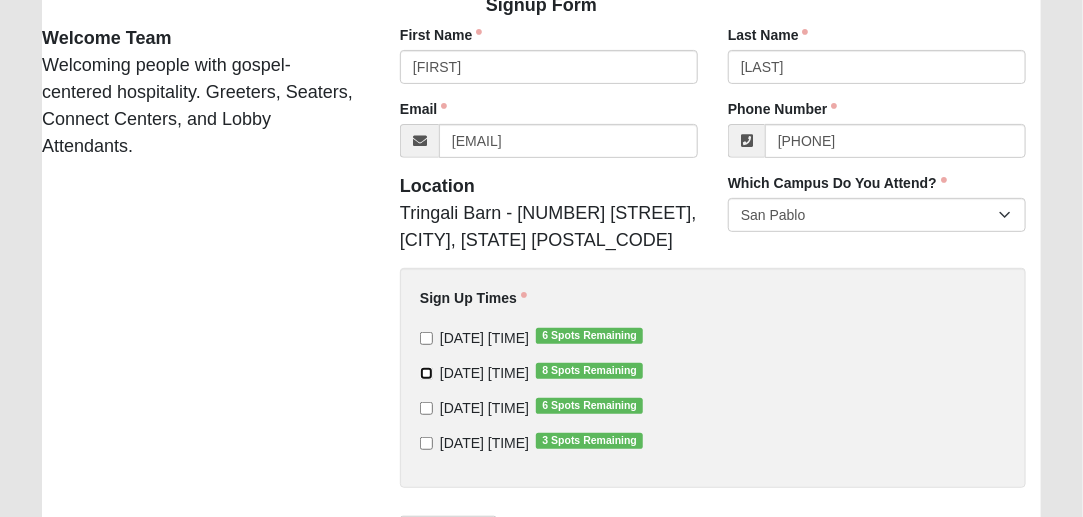click on "9/11/2025 7:22 PM
8 Spots Remaining" at bounding box center (426, 373) 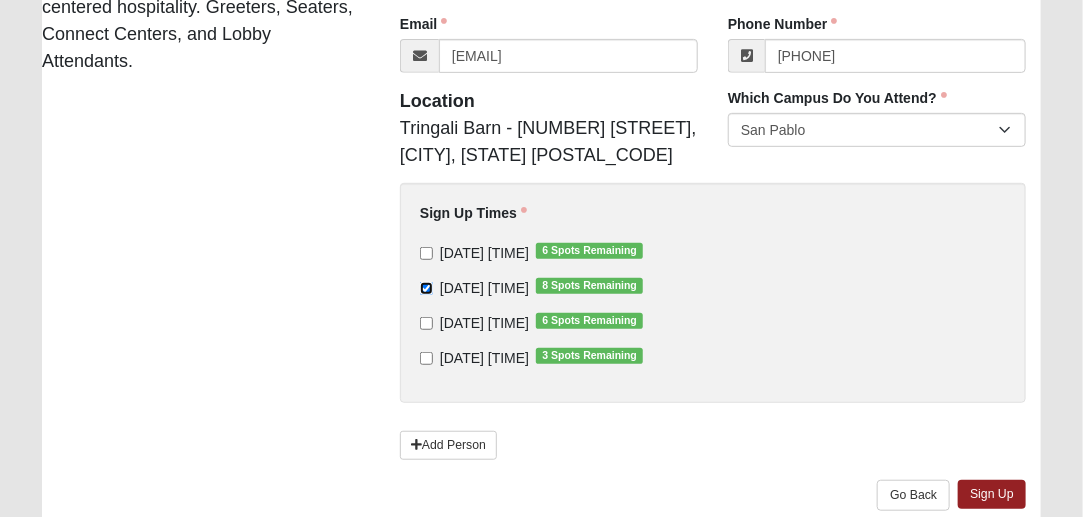 scroll, scrollTop: 342, scrollLeft: 0, axis: vertical 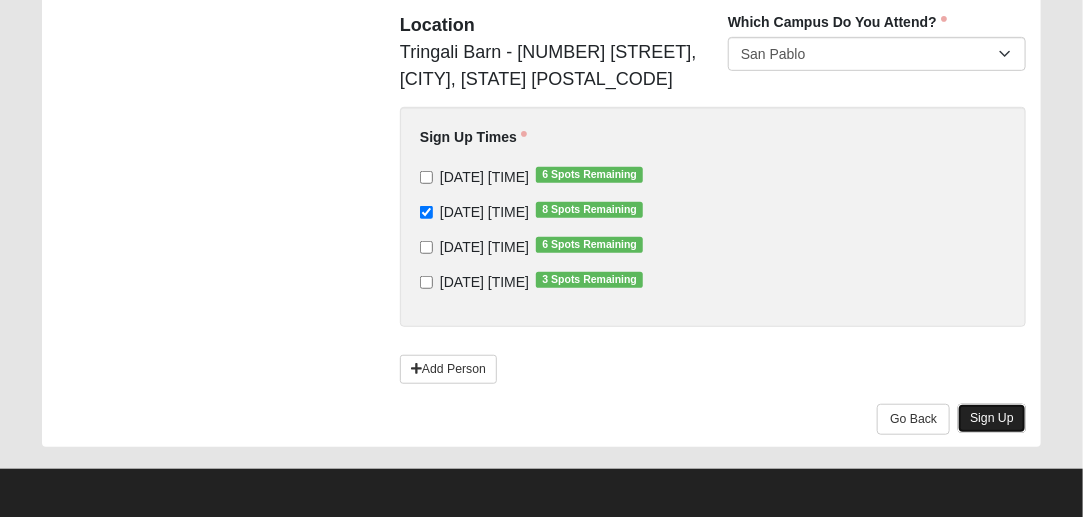 click on "Sign Up" at bounding box center (992, 418) 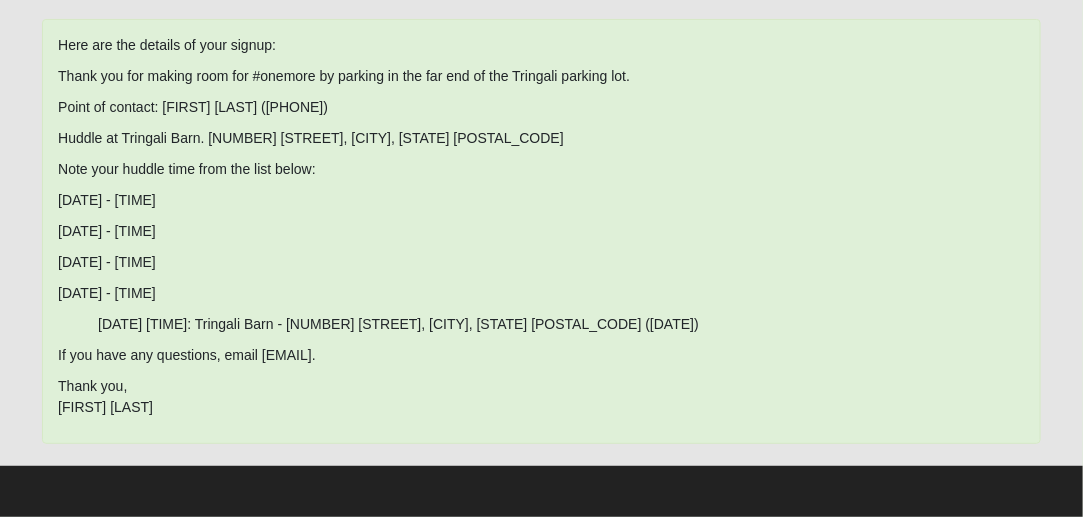 scroll, scrollTop: 142, scrollLeft: 0, axis: vertical 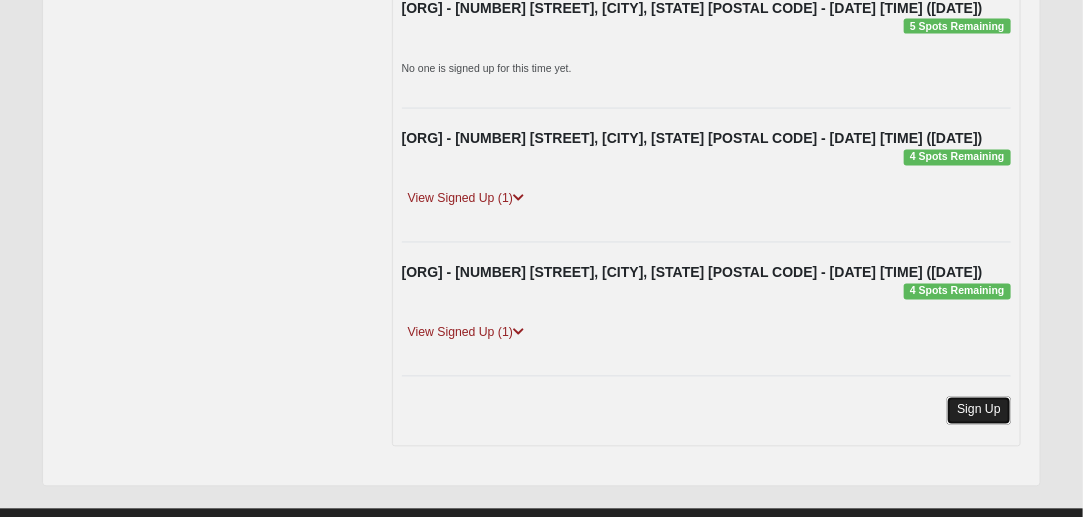 click on "Sign Up" at bounding box center (979, 410) 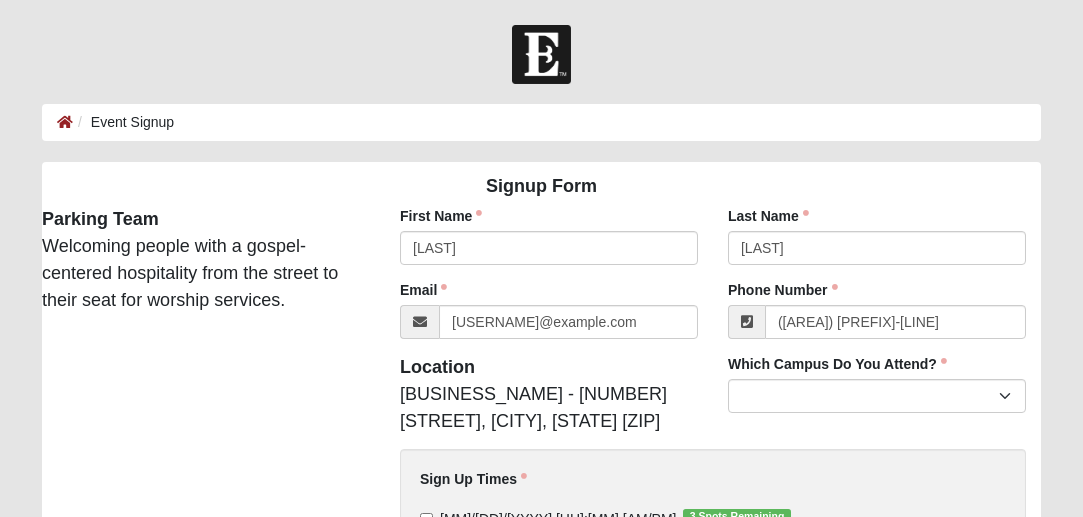 scroll, scrollTop: 0, scrollLeft: 0, axis: both 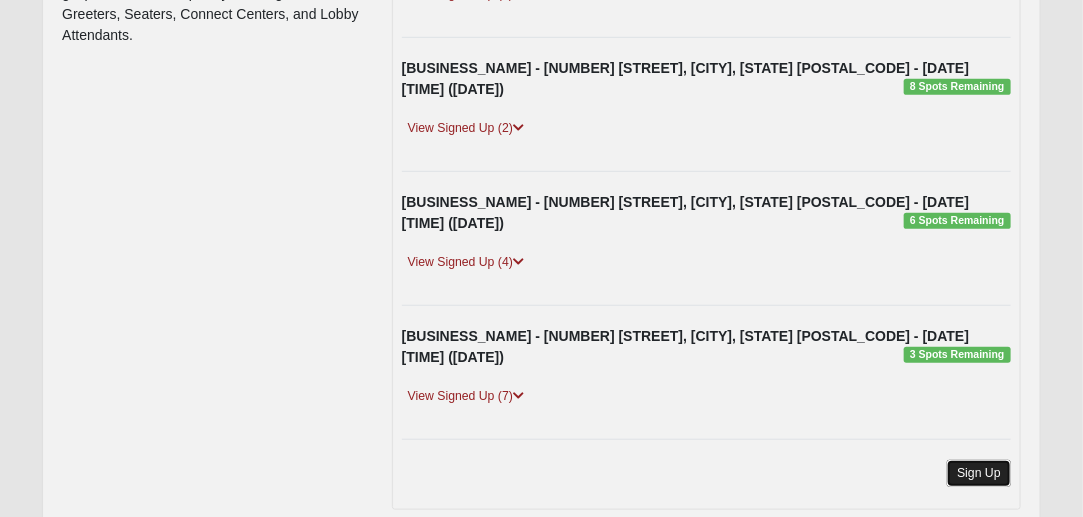 click on "Sign Up" at bounding box center (979, 473) 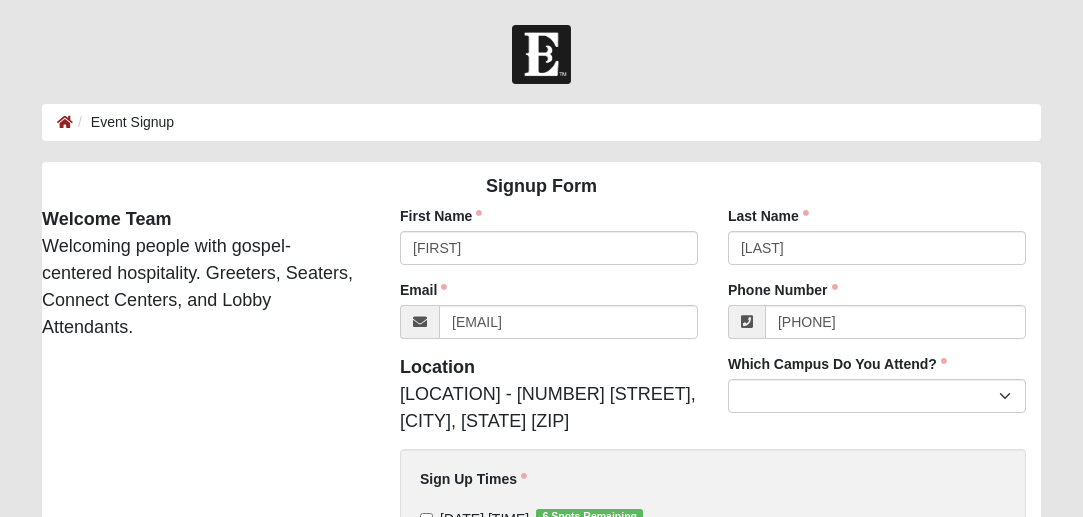 scroll, scrollTop: 0, scrollLeft: 0, axis: both 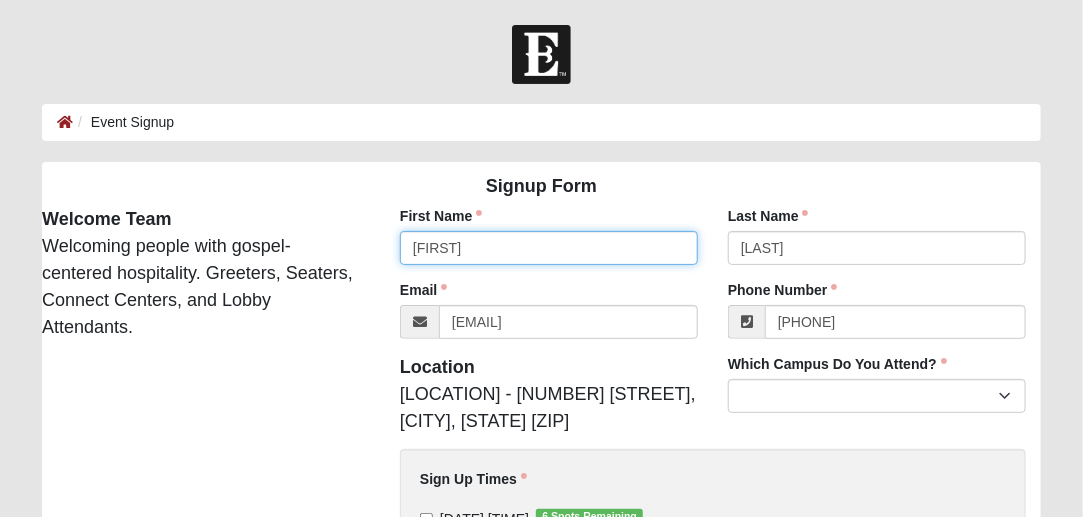 drag, startPoint x: 499, startPoint y: 255, endPoint x: 335, endPoint y: 224, distance: 166.90416 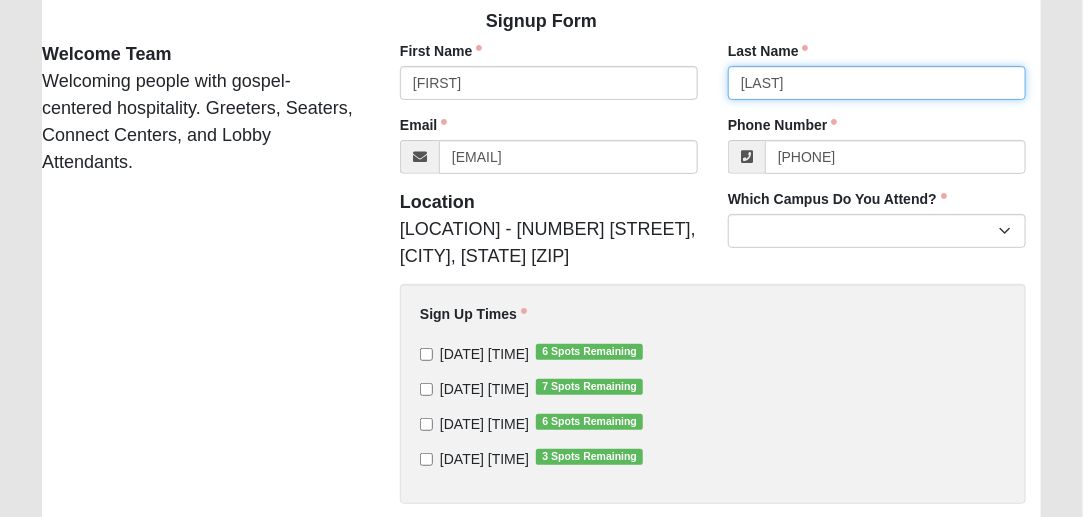 scroll, scrollTop: 167, scrollLeft: 0, axis: vertical 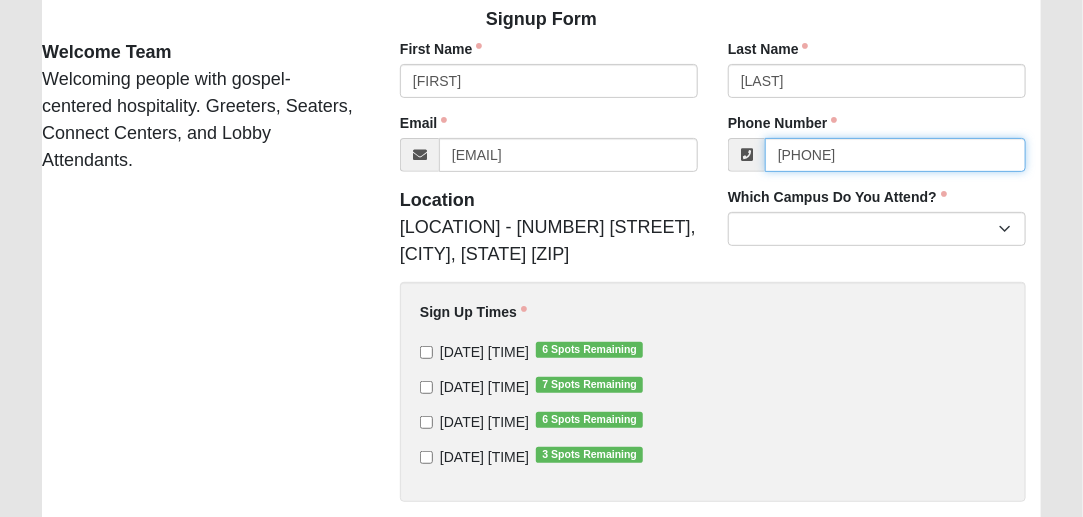 drag, startPoint x: 905, startPoint y: 157, endPoint x: 642, endPoint y: 132, distance: 264.18555 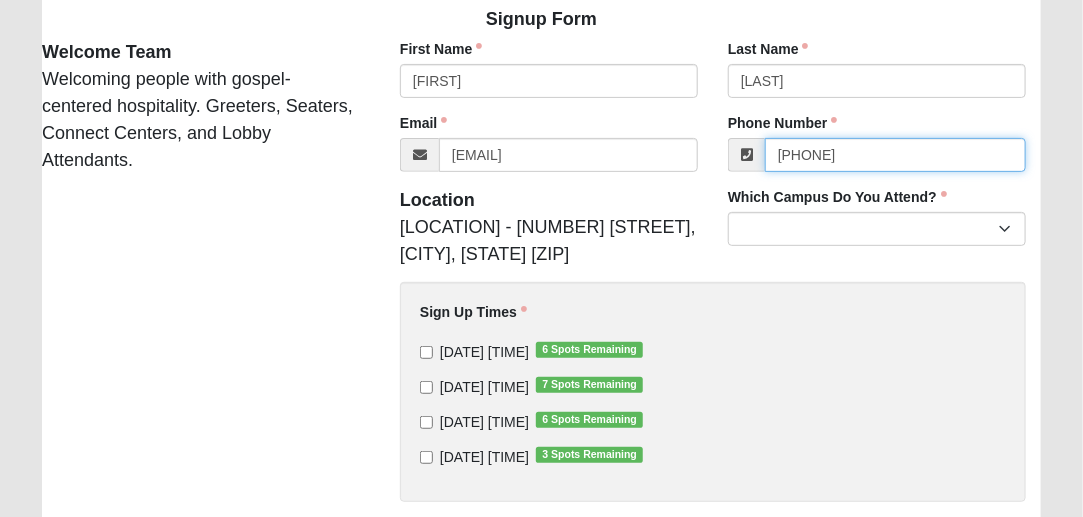 click on "First Name
[FIRST]
First Name is required.
Last Name
[LAST]
Last Name is required.
Email
[EMAIL]
Email address is not valid
Email is required.
Phone Number
[PHONE]
Phone Number is required.
Which Campus Do You Attend?
Arlington
Baymeadows Location [LOCATION] - [NUMBER] [STREET], [CITY], [STATE] [ZIP]" at bounding box center [713, 330] 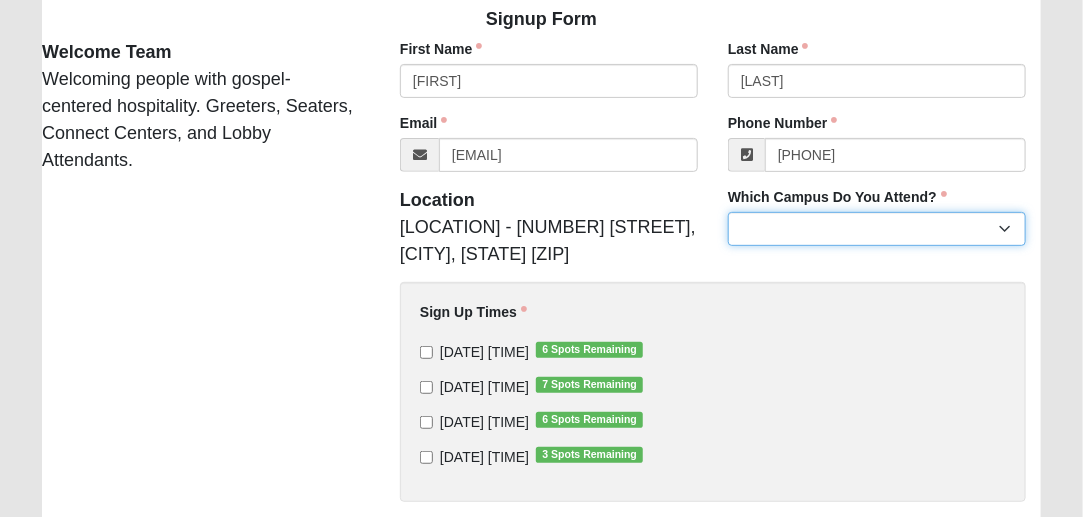 type on "[PHONE]" 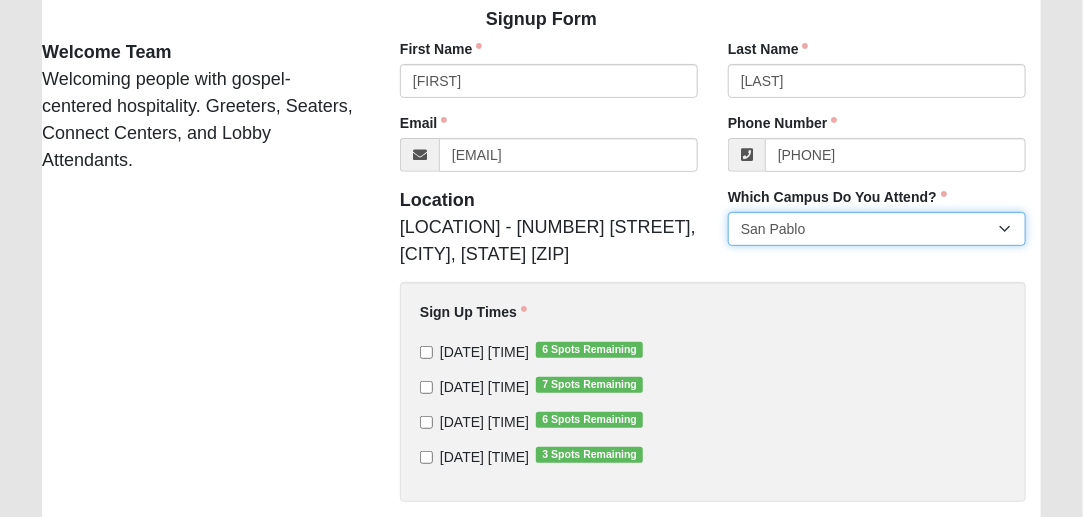 click on "Arlington
Baymeadows
Eleven22 Online
Fleming Island
Jesup
Mandarin
North Jax
Orange Park
Outpost
Palatka (Coming Soon)
Ponte Vedra
San Pablo
St. Johns
St. Augustine (Coming Soon)
Wildlight
NONE" at bounding box center [877, 229] 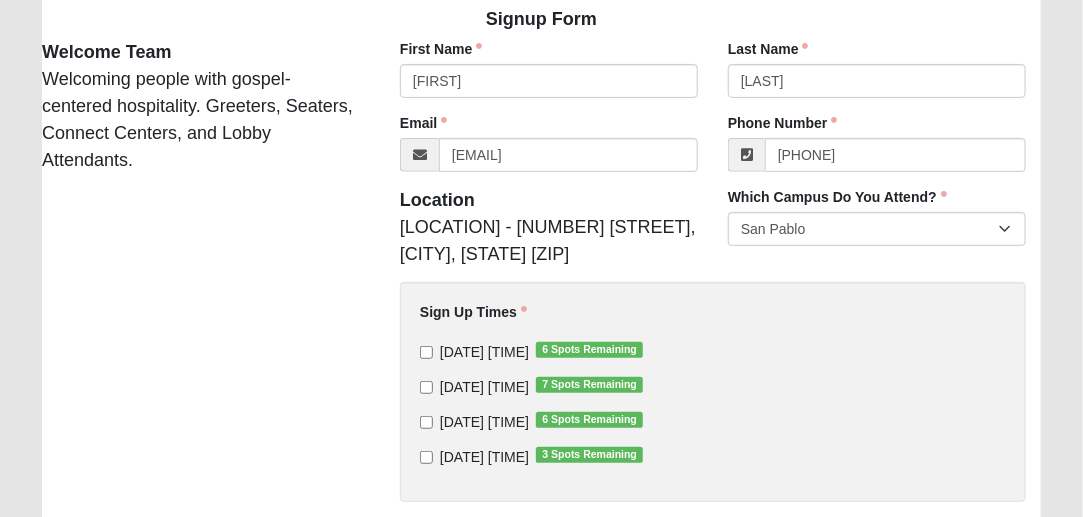 click on "[DATE] [TIME]
[NUMBER] Spots Remaining" at bounding box center [531, 387] 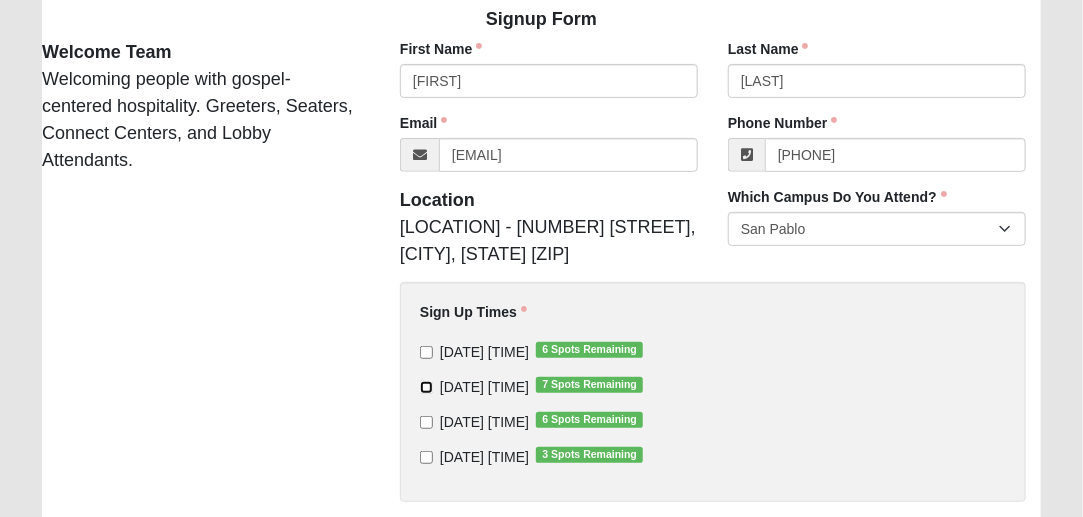 click on "[DATE] [TIME]
[NUMBER] Spots Remaining" at bounding box center [426, 387] 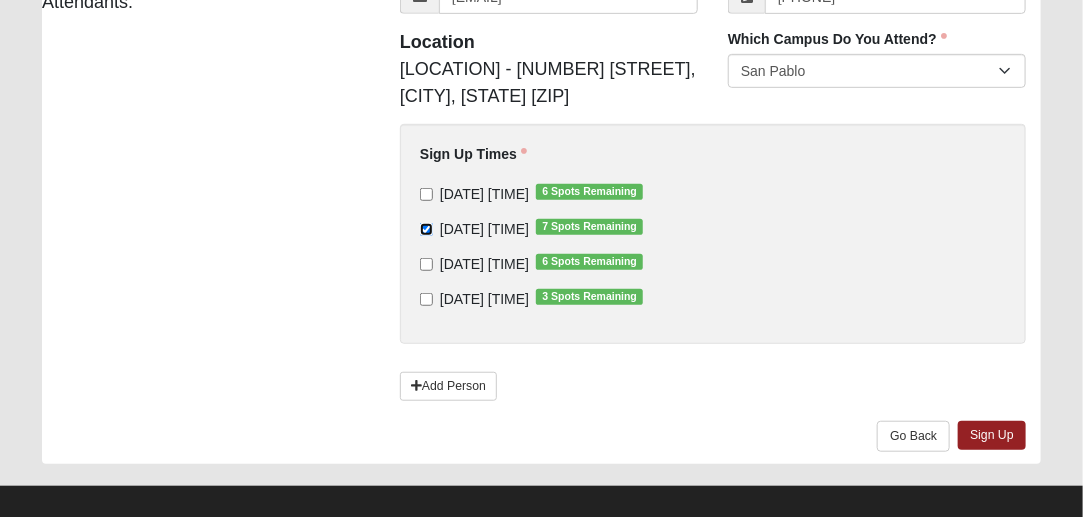 scroll, scrollTop: 326, scrollLeft: 0, axis: vertical 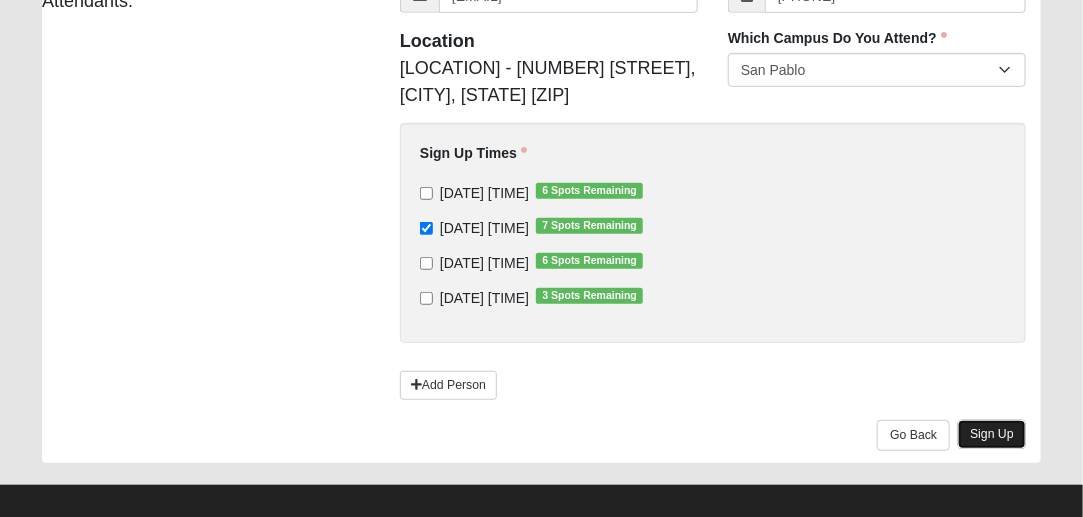 click on "Sign Up" at bounding box center [992, 434] 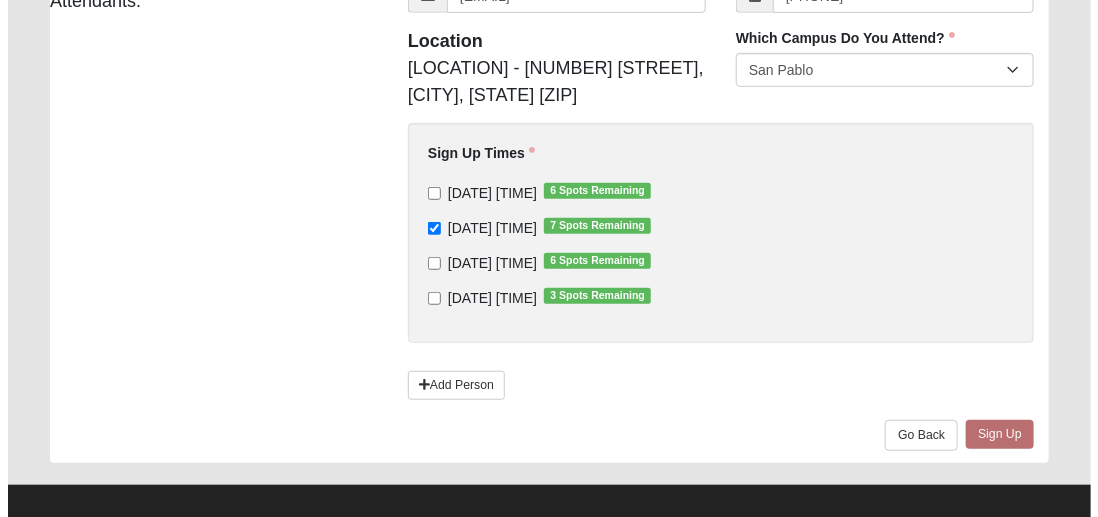 scroll, scrollTop: 0, scrollLeft: 0, axis: both 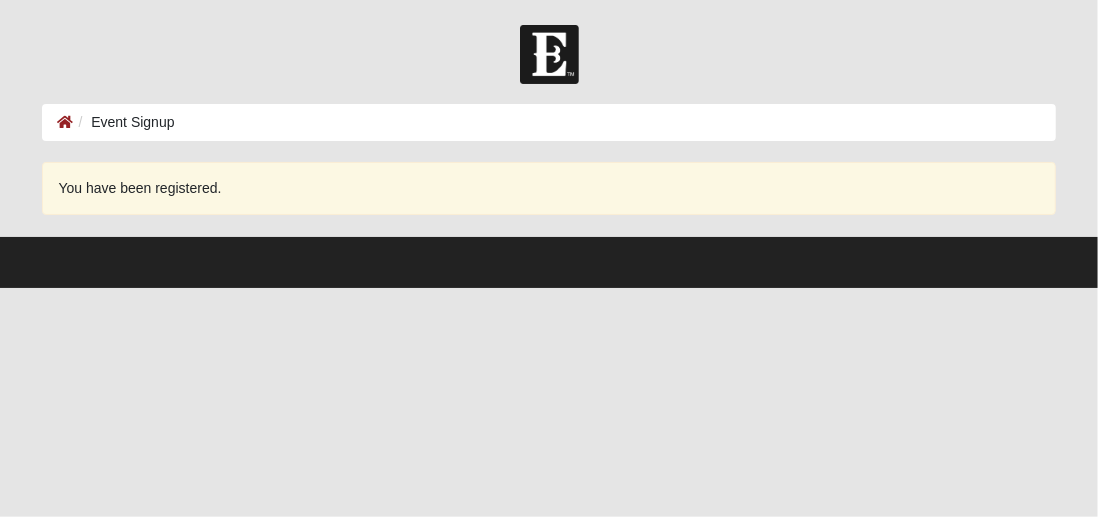 click on "Event Signup" at bounding box center [548, 122] 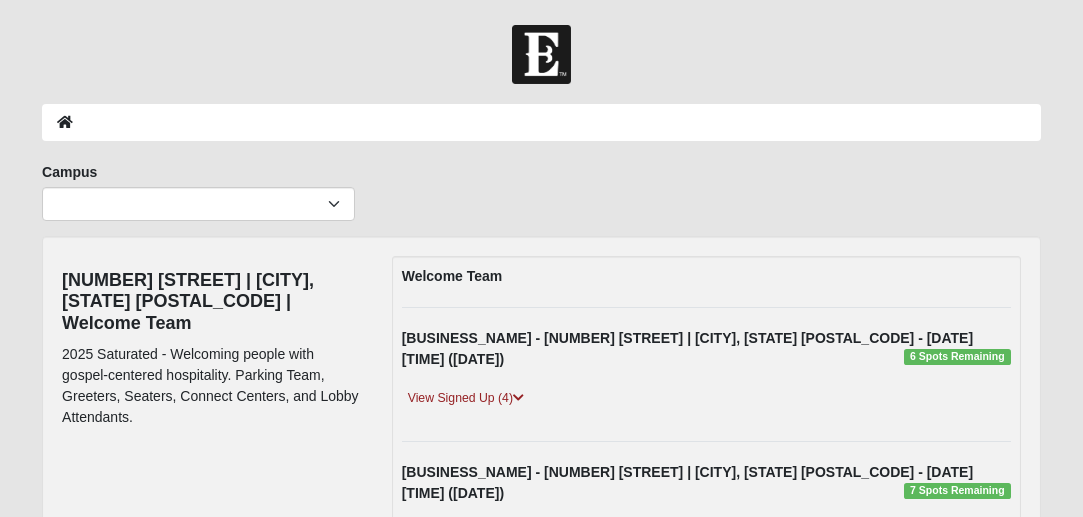 scroll, scrollTop: 0, scrollLeft: 0, axis: both 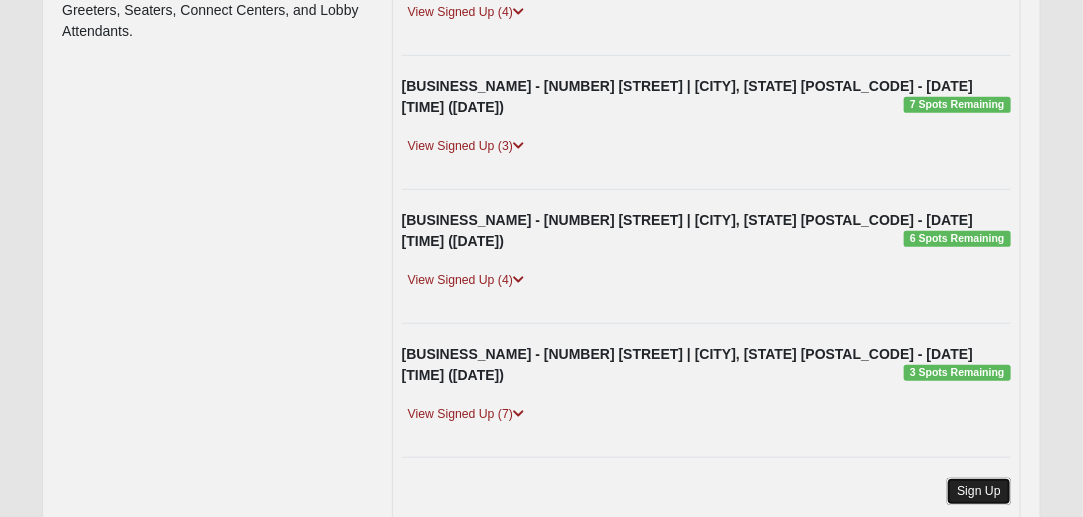 click on "Sign Up" at bounding box center (979, 491) 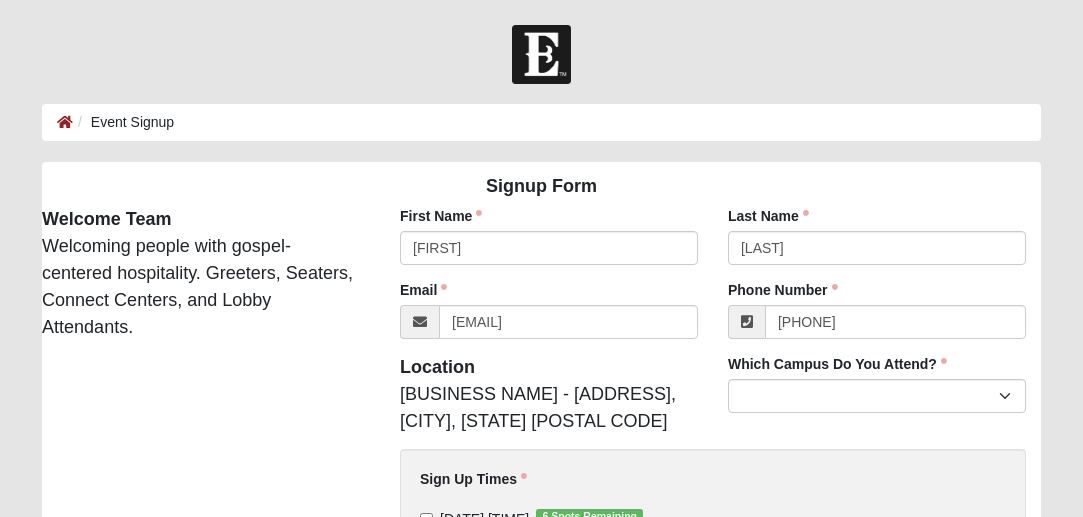 scroll, scrollTop: 0, scrollLeft: 0, axis: both 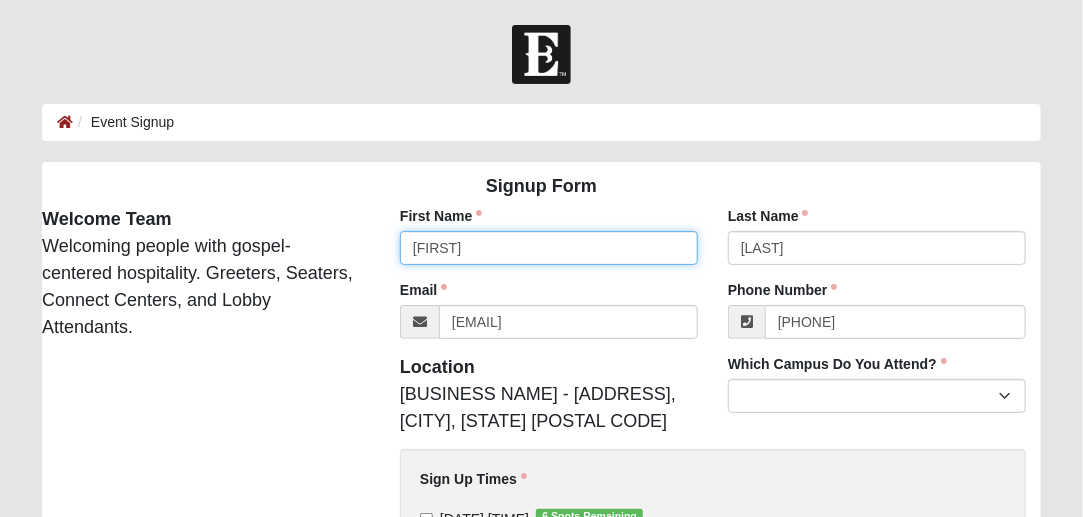 drag, startPoint x: 507, startPoint y: 253, endPoint x: 232, endPoint y: 234, distance: 275.65558 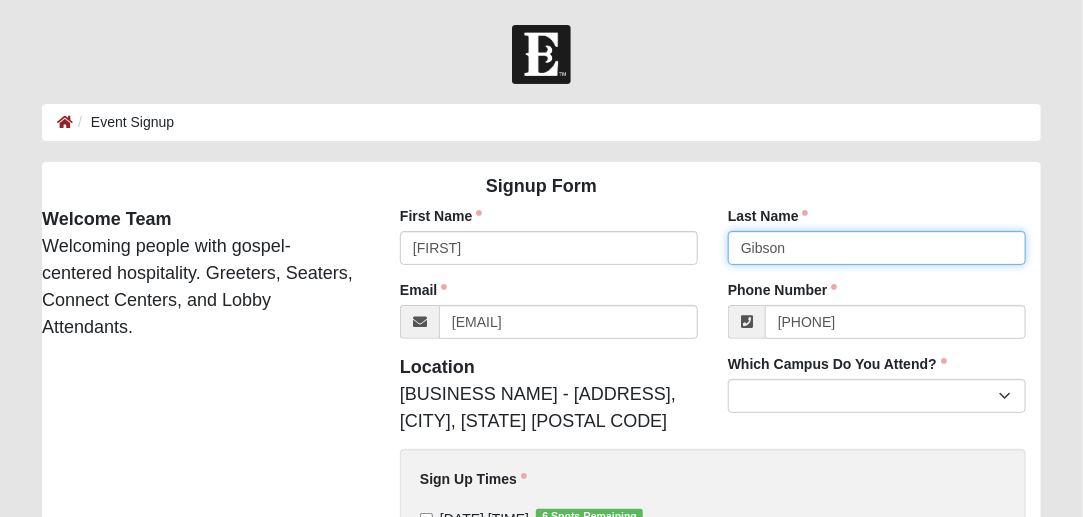 type on "Gibson" 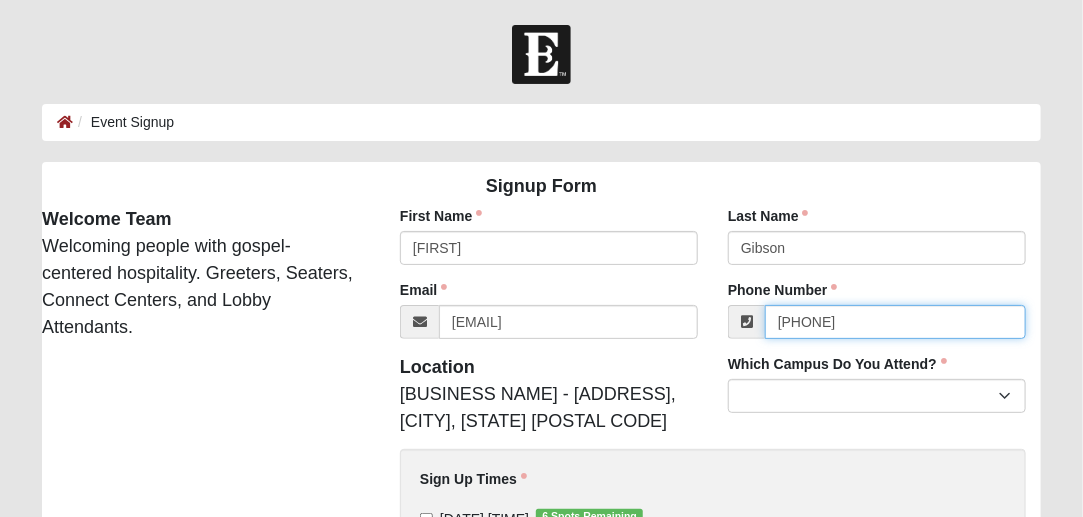 drag, startPoint x: 928, startPoint y: 321, endPoint x: 436, endPoint y: 323, distance: 492.00406 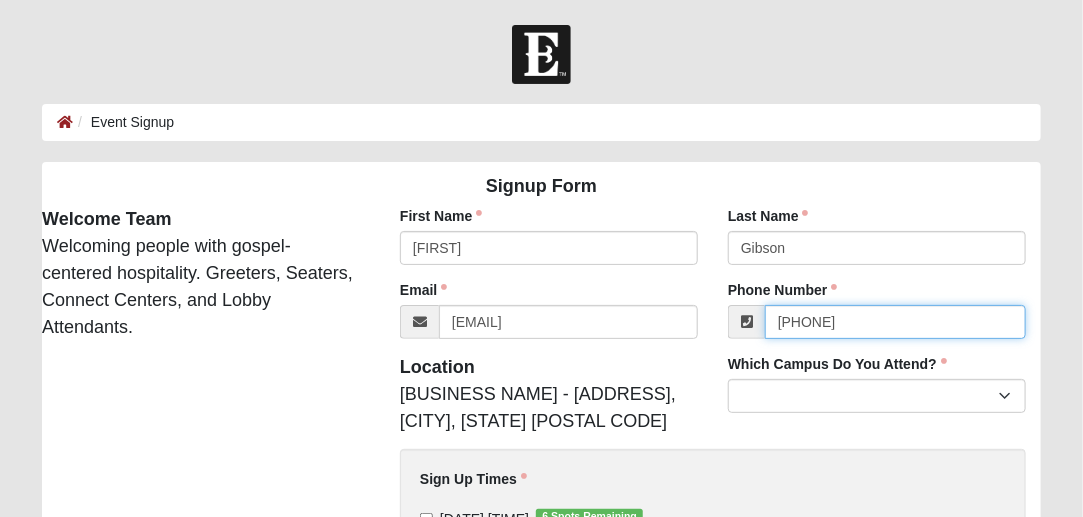 click on "First Name
[FIRST]
First Name is required.
Last Name
[LAST]
Last Name is required.
Email
[EMAIL]
Email address is not valid
Email is required.
Phone Number
[PHONE]
Phone Number is required.
Location [BUSINESS NAME] - [ADDRESS], [CITY], [STATE] [POSTAL CODE]
Which Campus Do You Attend?
Arlington
Baymeadows" at bounding box center [713, 497] 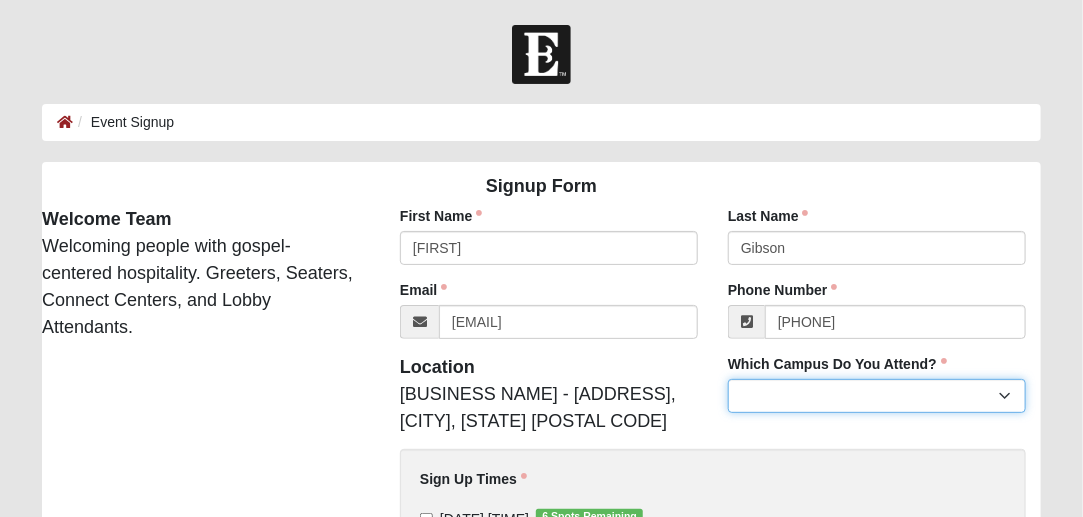type on "[PHONE]" 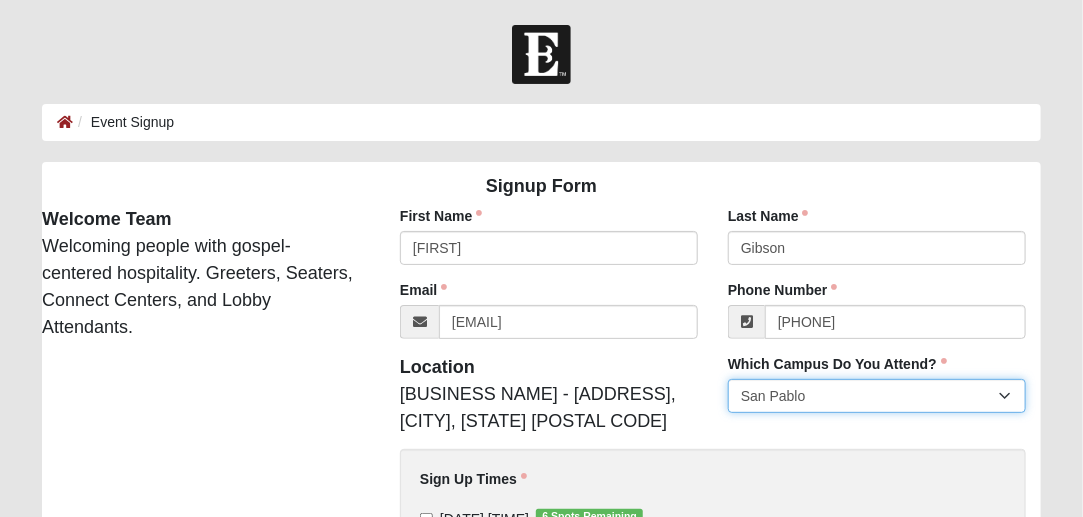 click on "Arlington
Baymeadows
Eleven22 Online
Fleming Island
Jesup
Mandarin
North Jax
Orange Park
Outpost
Palatka (Coming Soon)
Ponte Vedra
San Pablo
St. Johns
St. Augustine (Coming Soon)
Wildlight
NONE" at bounding box center (877, 396) 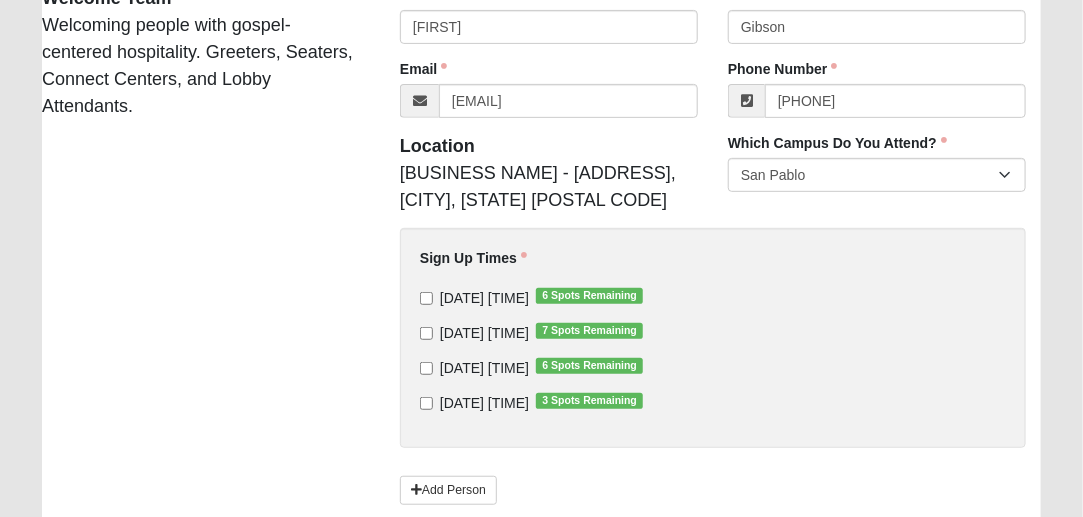 scroll, scrollTop: 241, scrollLeft: 0, axis: vertical 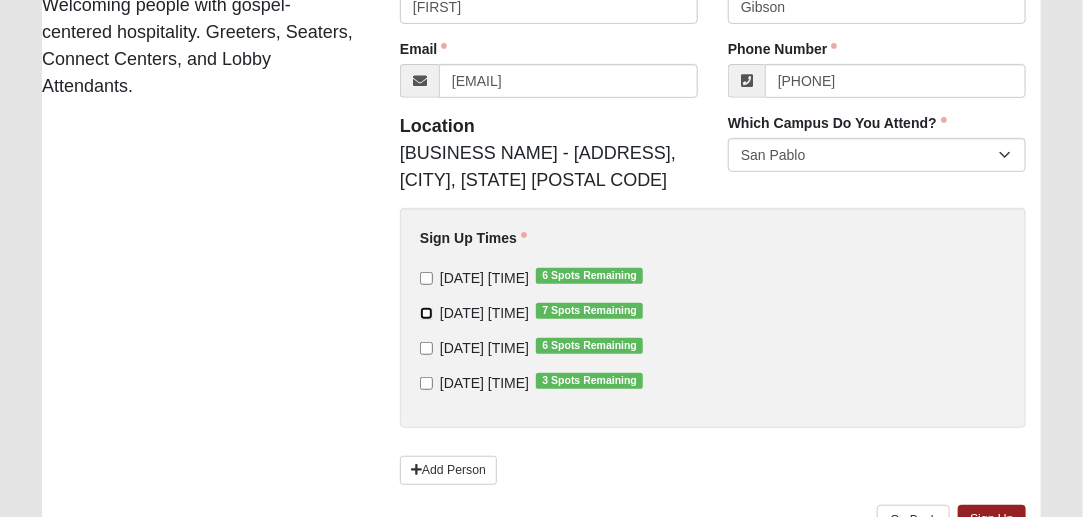 click on "[DATE] [TIME]
7 Spots Remaining" at bounding box center [426, 313] 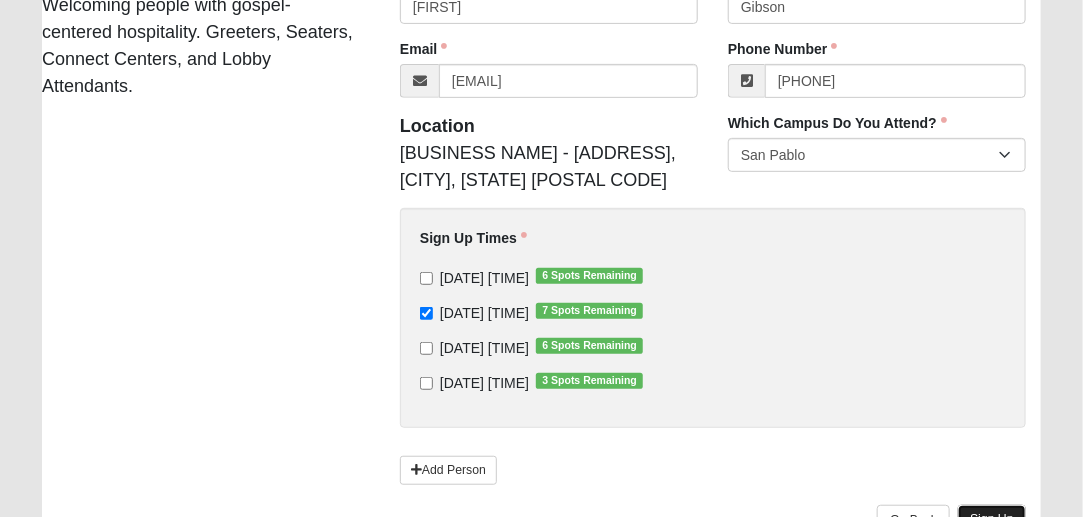 click on "Sign Up" at bounding box center [992, 519] 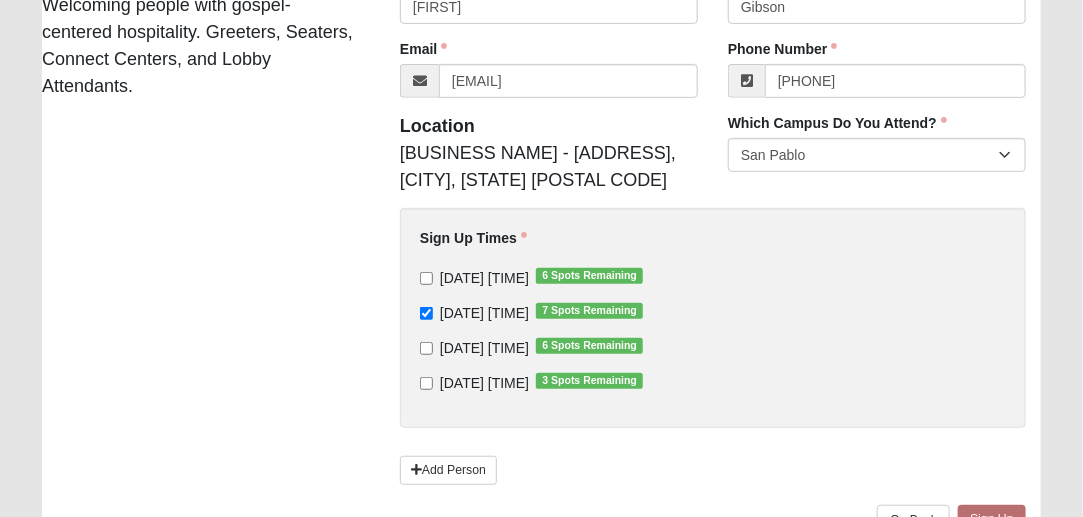 scroll, scrollTop: 142, scrollLeft: 0, axis: vertical 